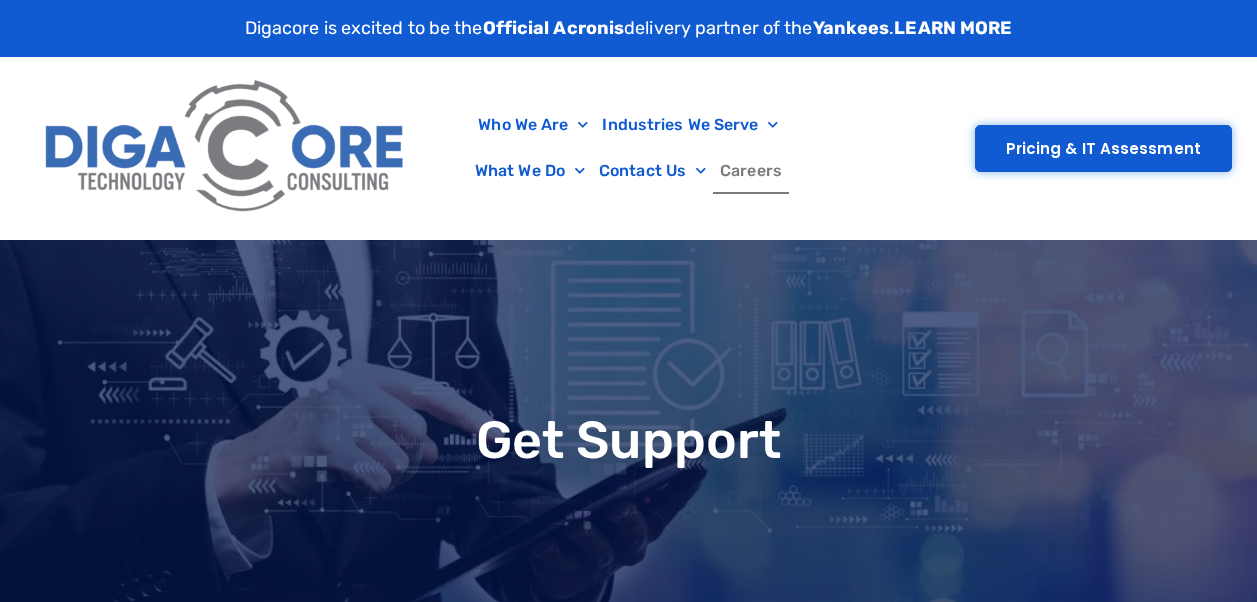 scroll, scrollTop: 0, scrollLeft: 0, axis: both 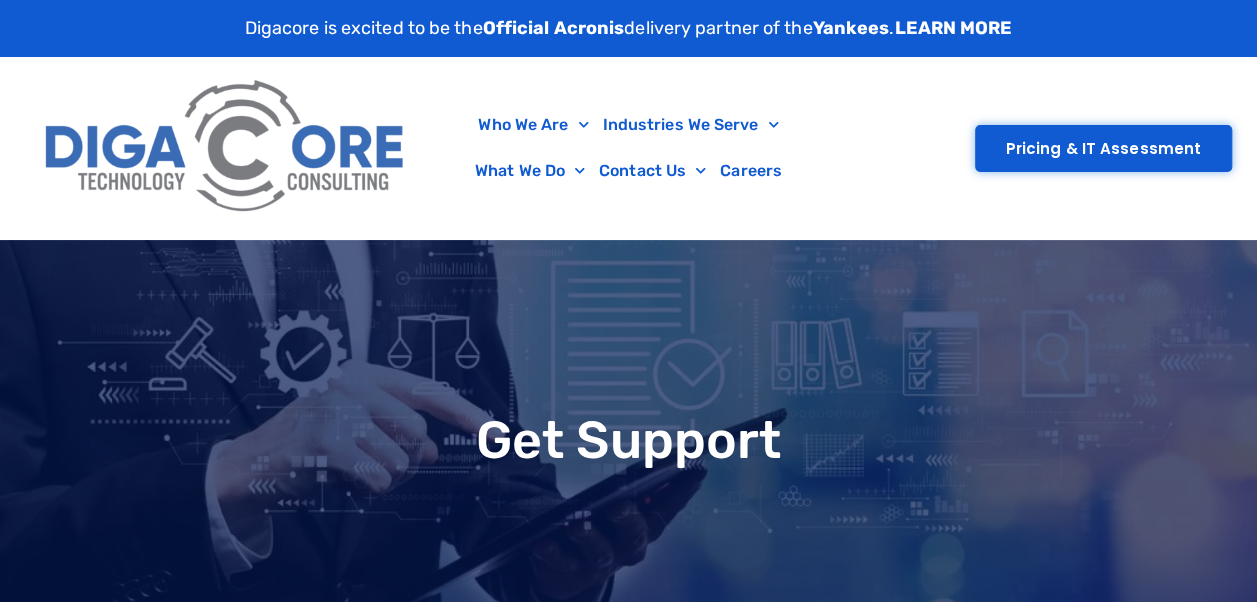 type on "**" 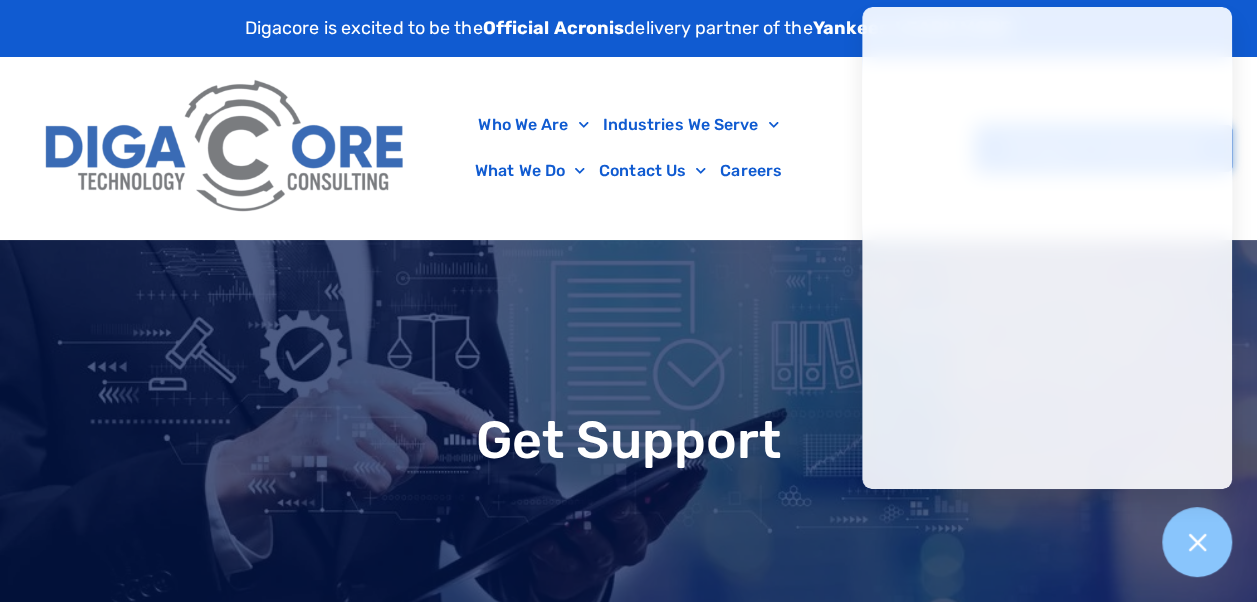 click on "Get Support" at bounding box center [628, 440] 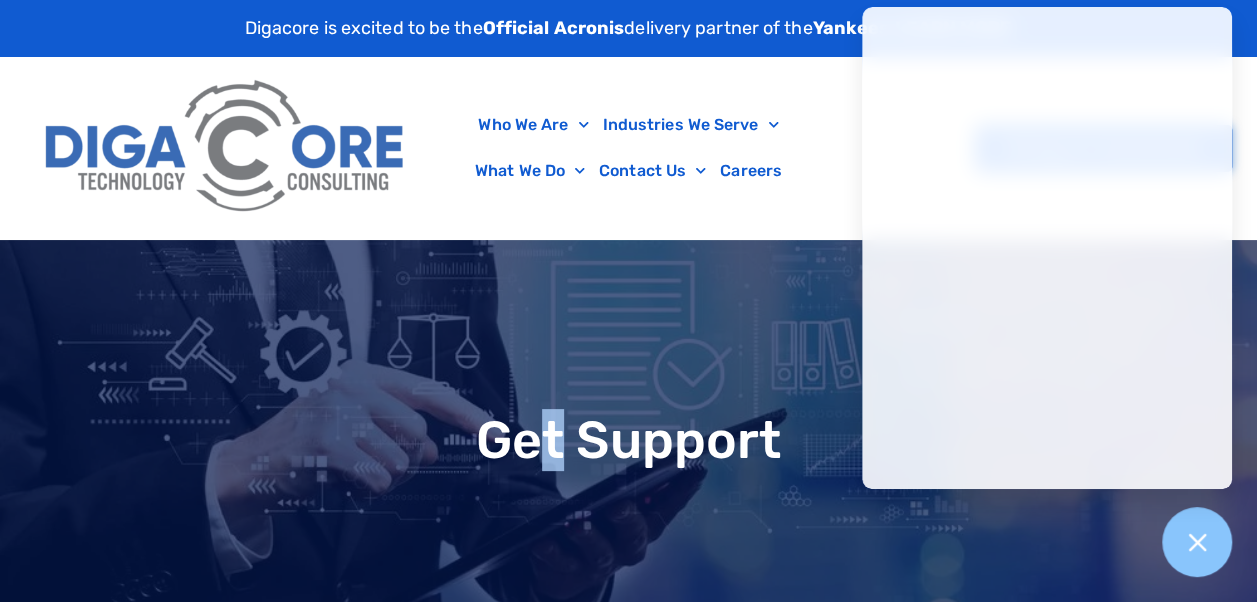 click on "Get Support" at bounding box center (628, 440) 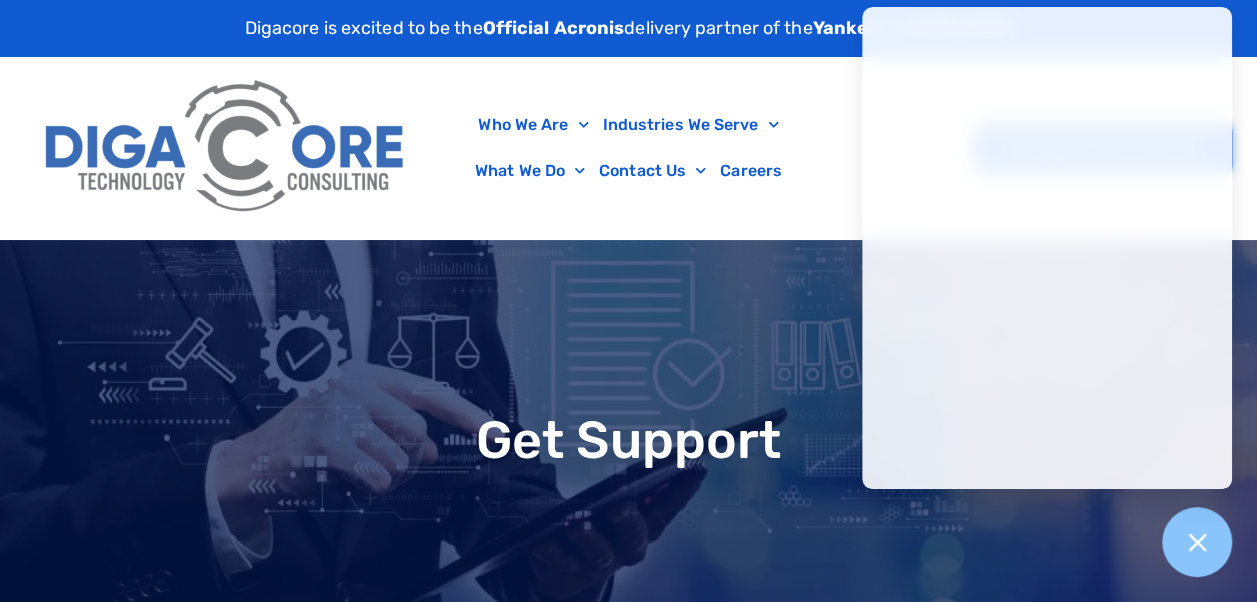 click on "Get Support" at bounding box center (628, 440) 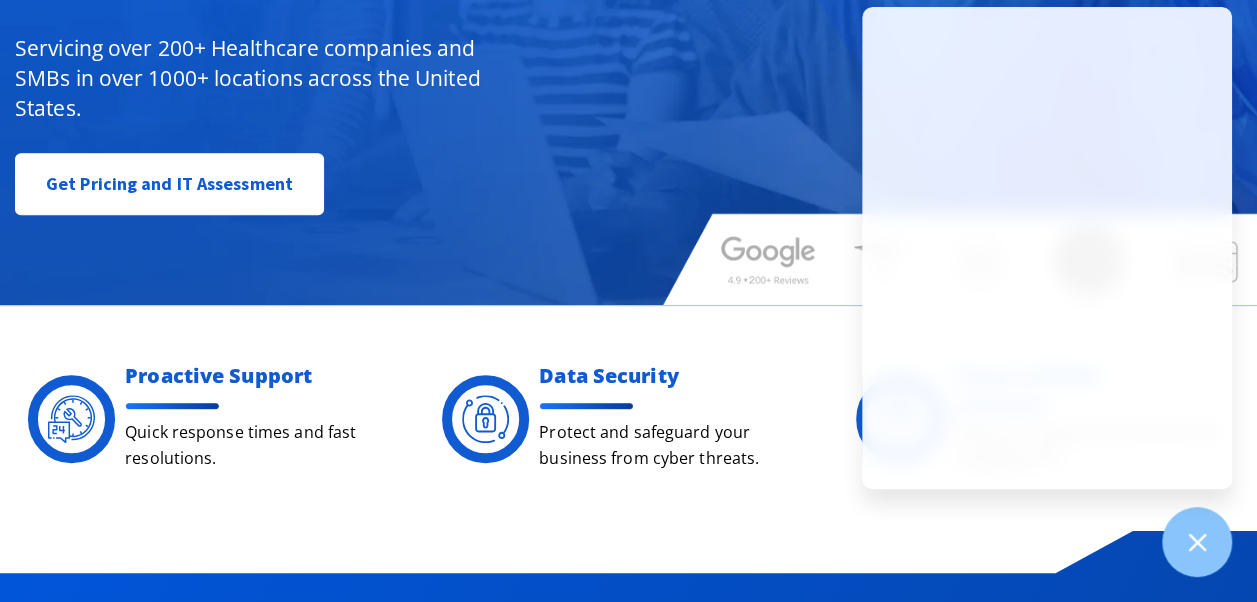 scroll, scrollTop: 300, scrollLeft: 0, axis: vertical 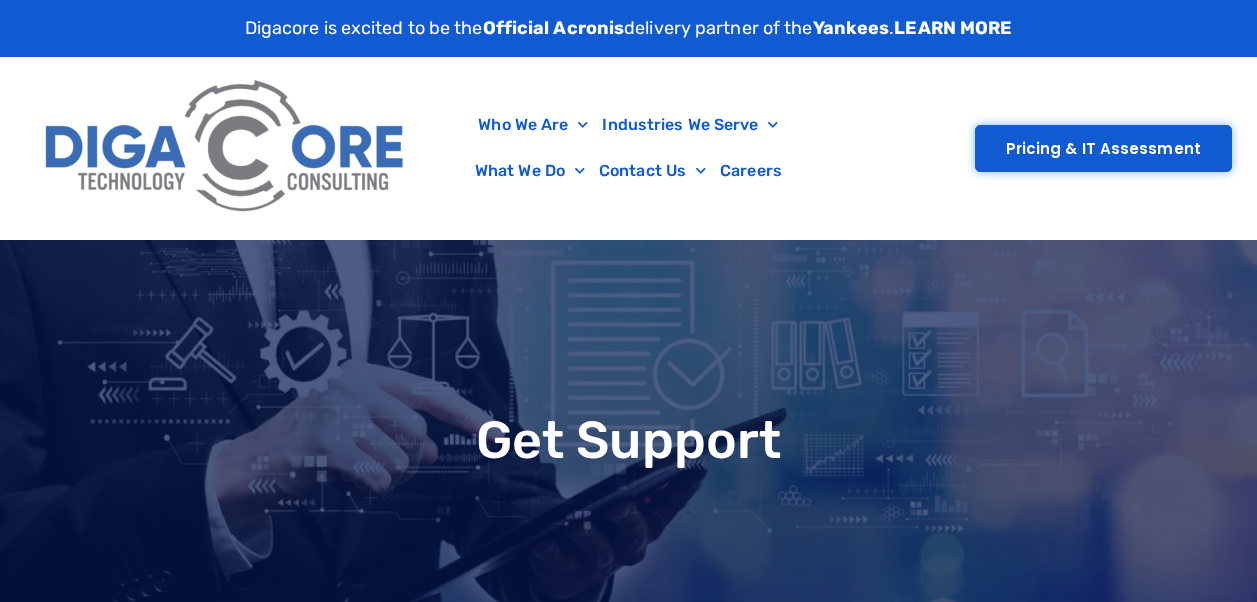 type on "***" 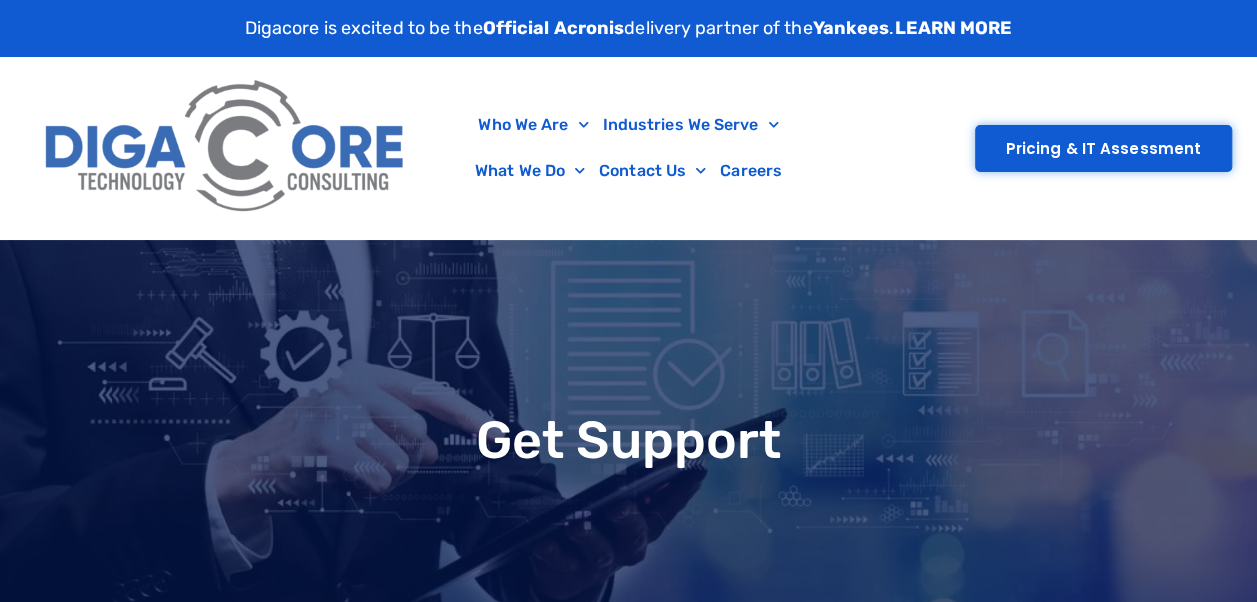 type on "****" 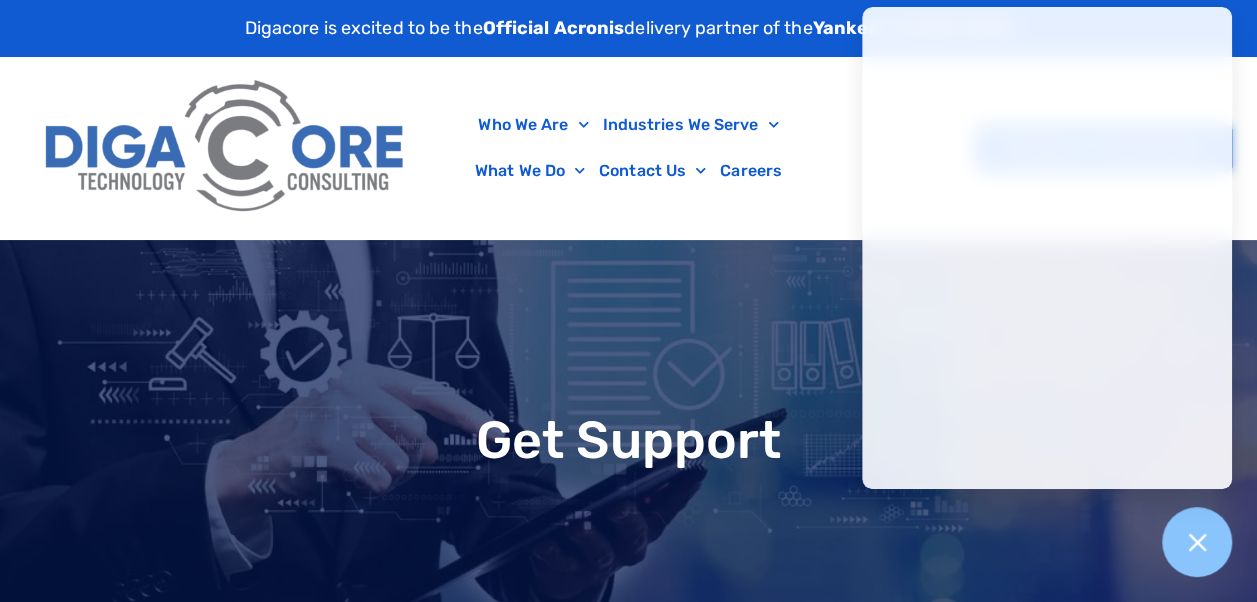 drag, startPoint x: 466, startPoint y: 408, endPoint x: 524, endPoint y: 440, distance: 66.24198 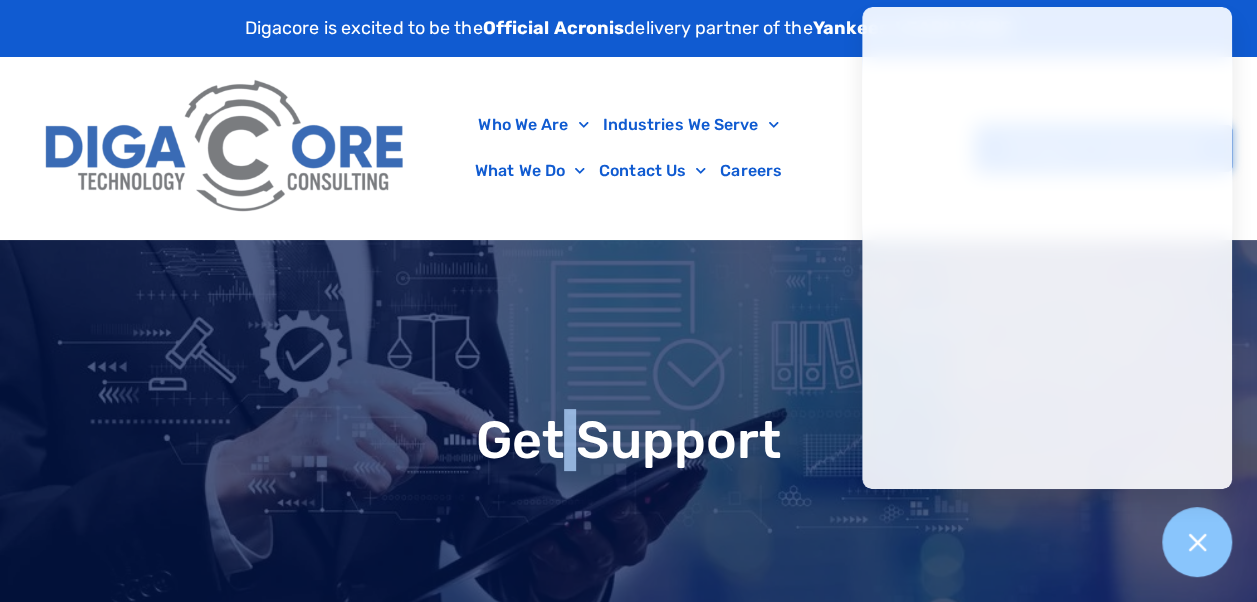 click on "Get Support" at bounding box center (628, 440) 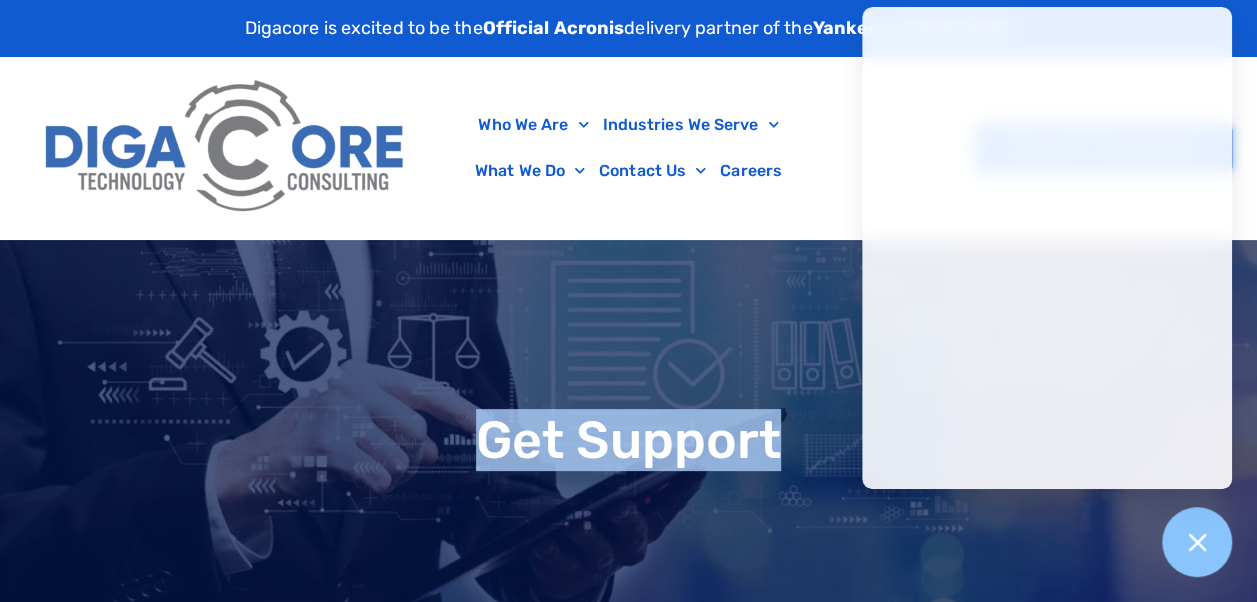 click on "Get Support" at bounding box center (628, 440) 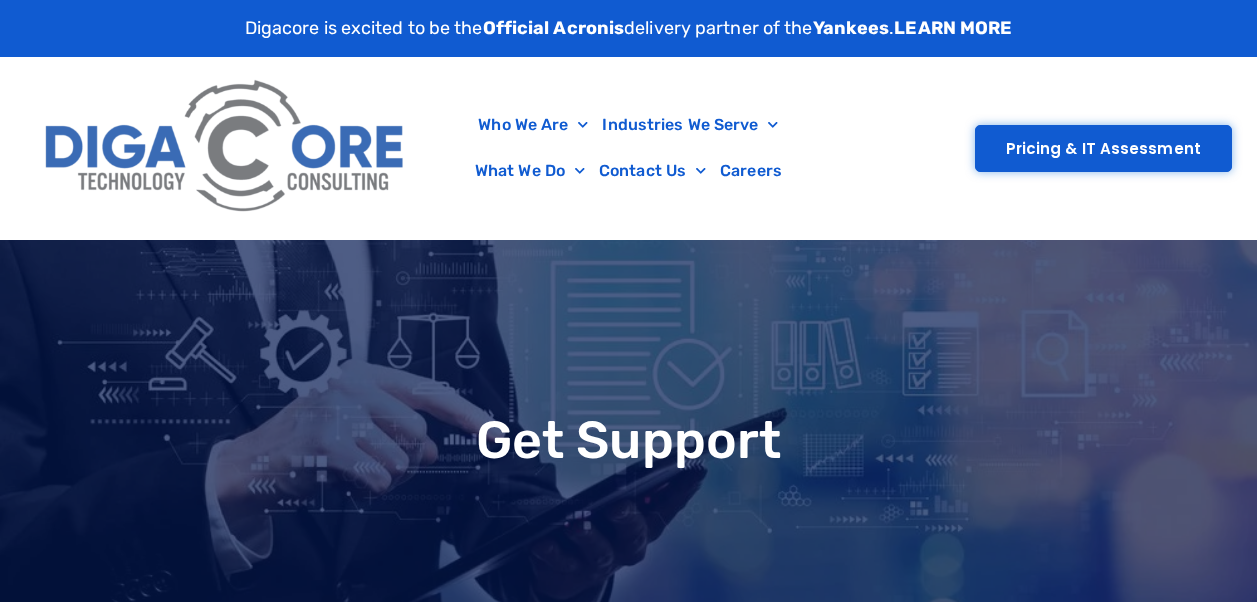 type on "***" 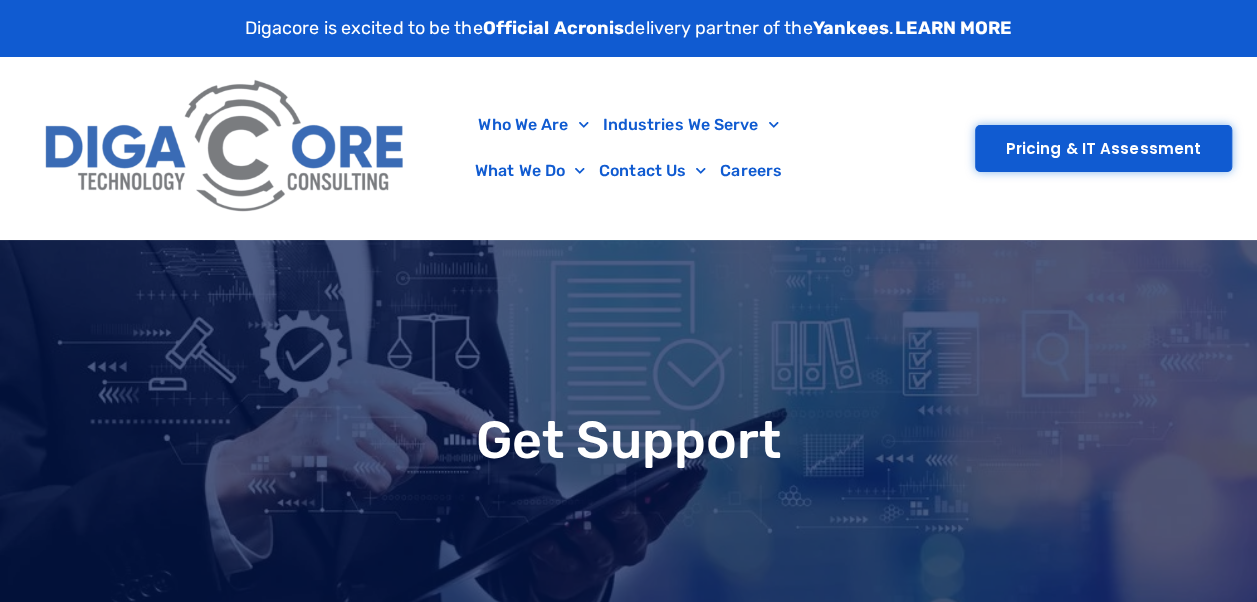 type on "****" 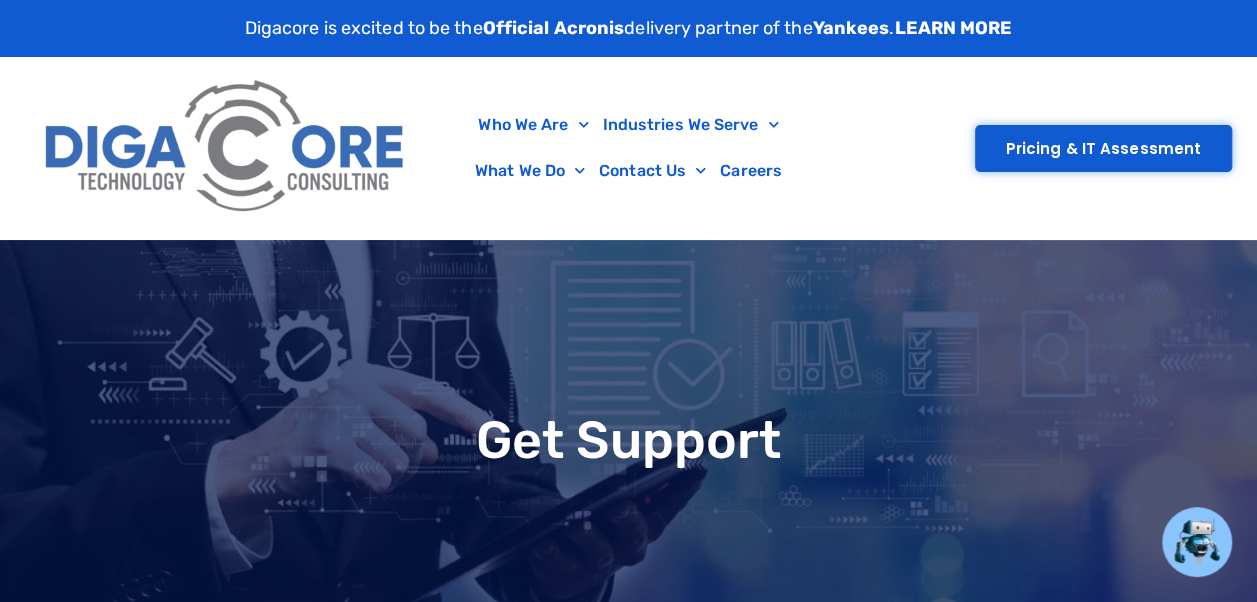 click on "Get Support" at bounding box center (628, 440) 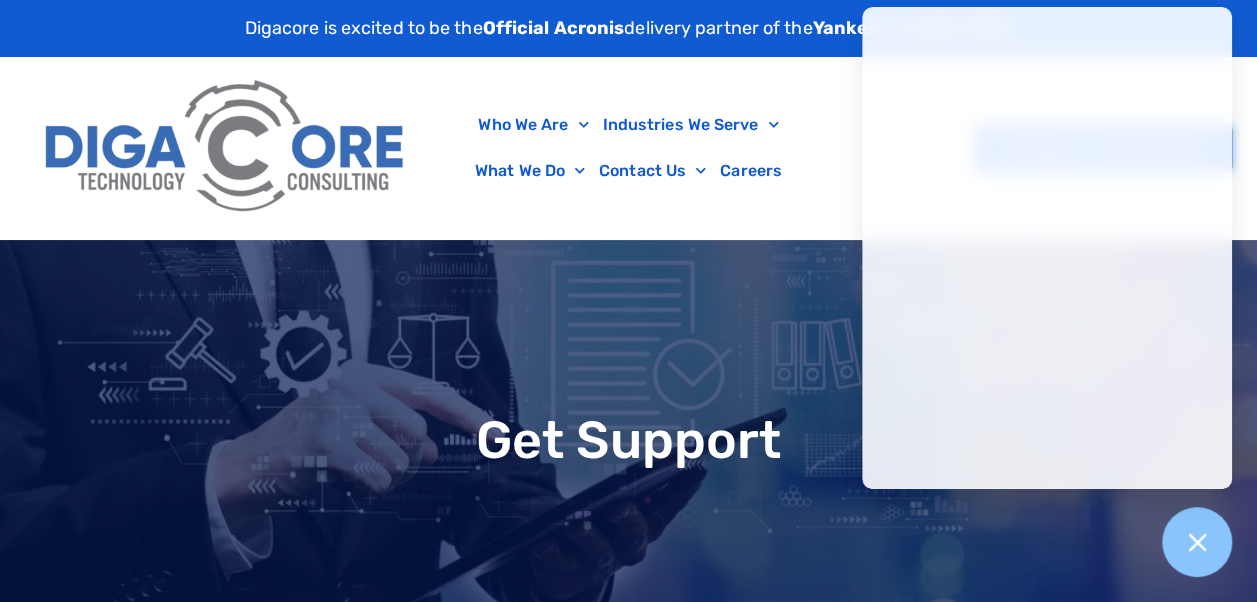 drag, startPoint x: 33, startPoint y: 275, endPoint x: 122, endPoint y: 238, distance: 96.38464 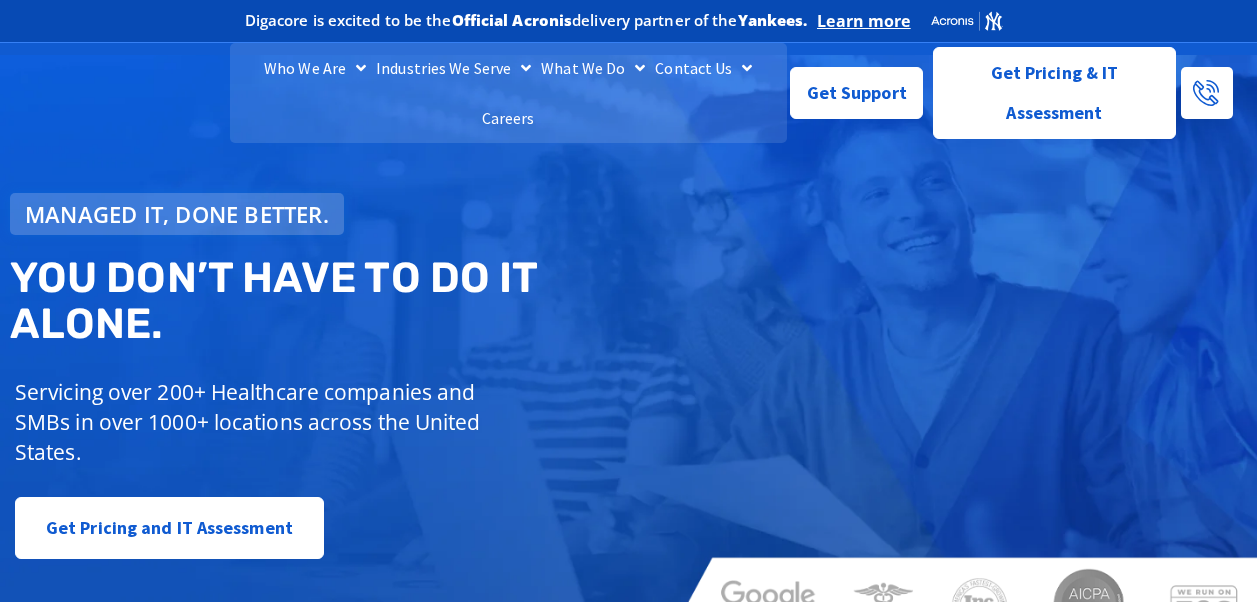 scroll, scrollTop: 0, scrollLeft: 0, axis: both 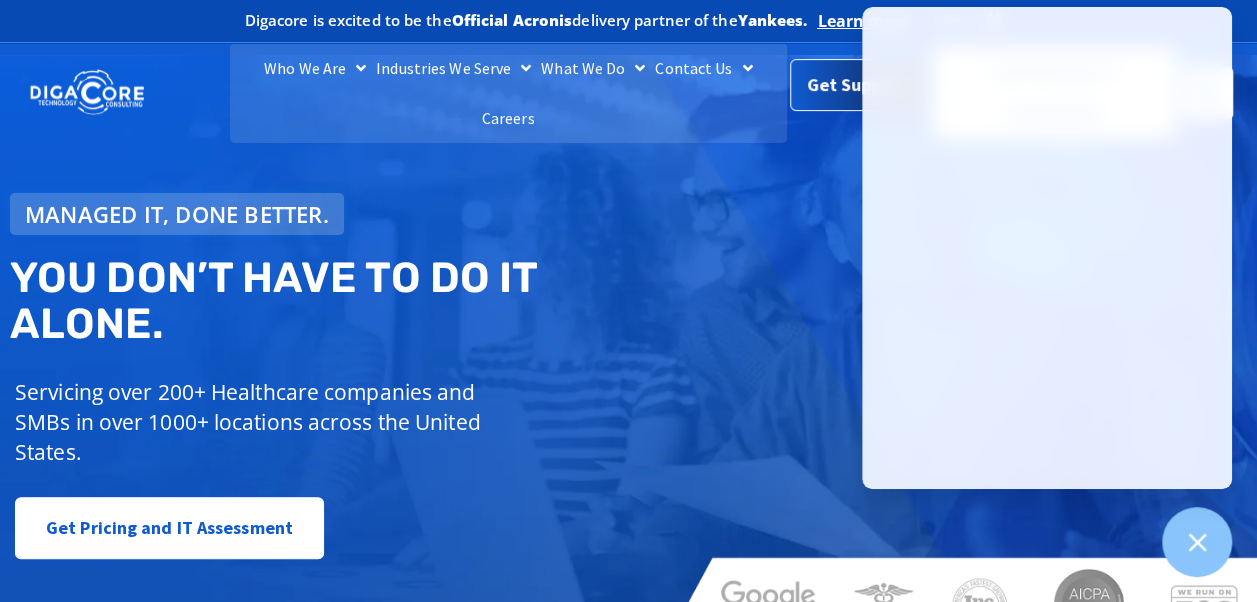 click on "Get Support" at bounding box center (857, 85) 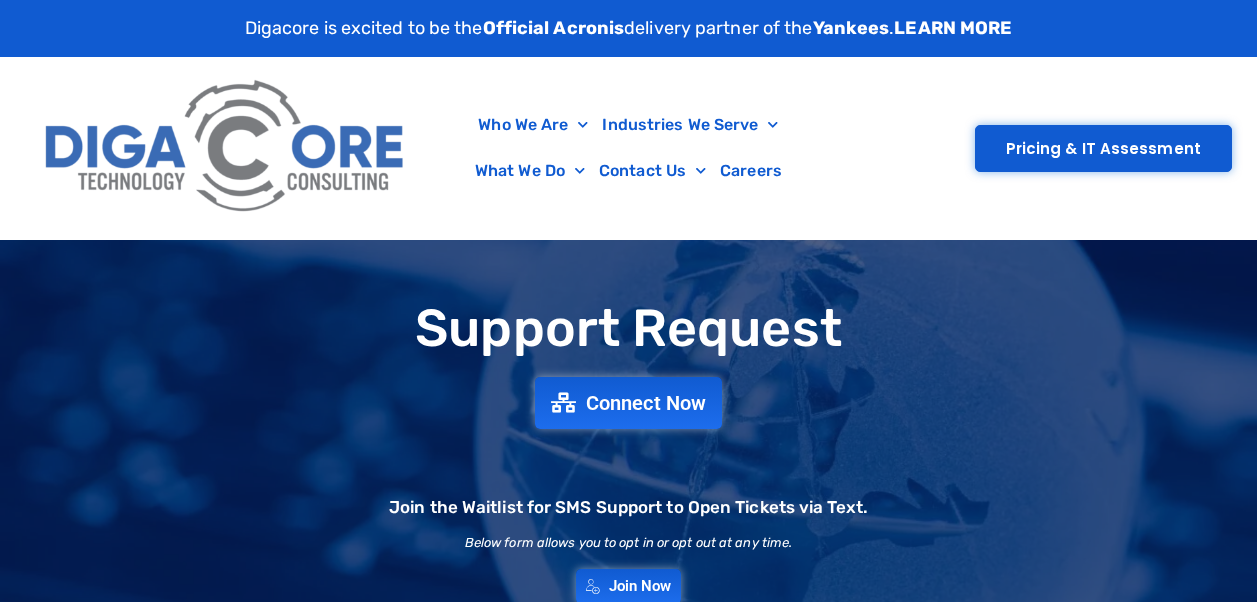 scroll, scrollTop: 0, scrollLeft: 0, axis: both 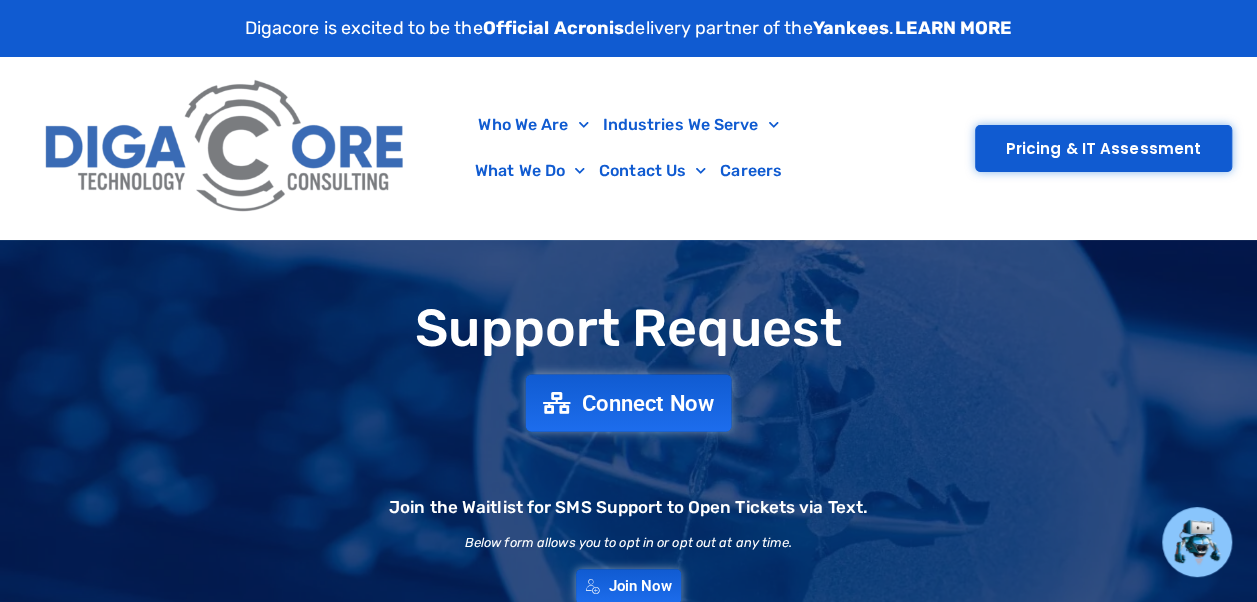 click on "Connect Now" at bounding box center (648, 403) 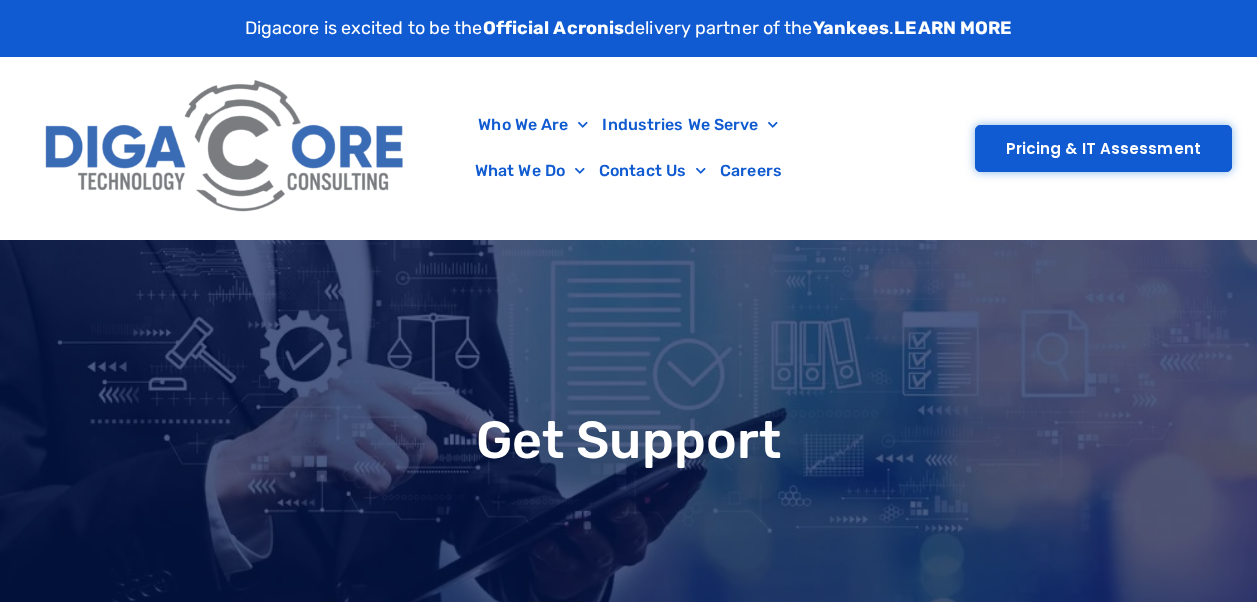 scroll, scrollTop: 0, scrollLeft: 0, axis: both 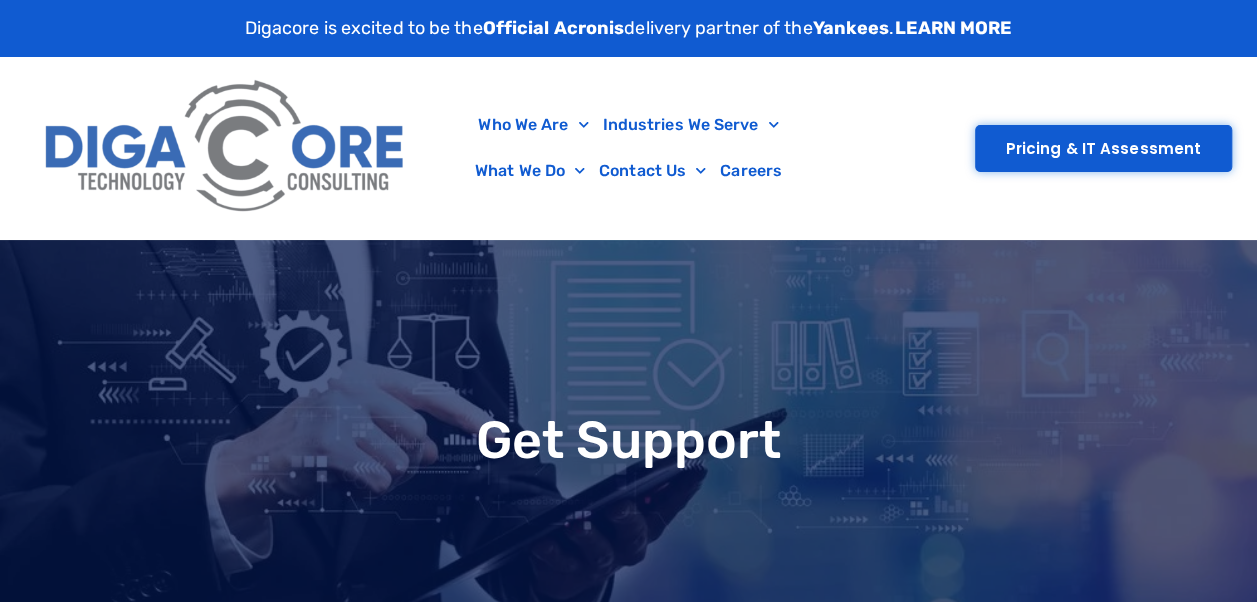 type on "**" 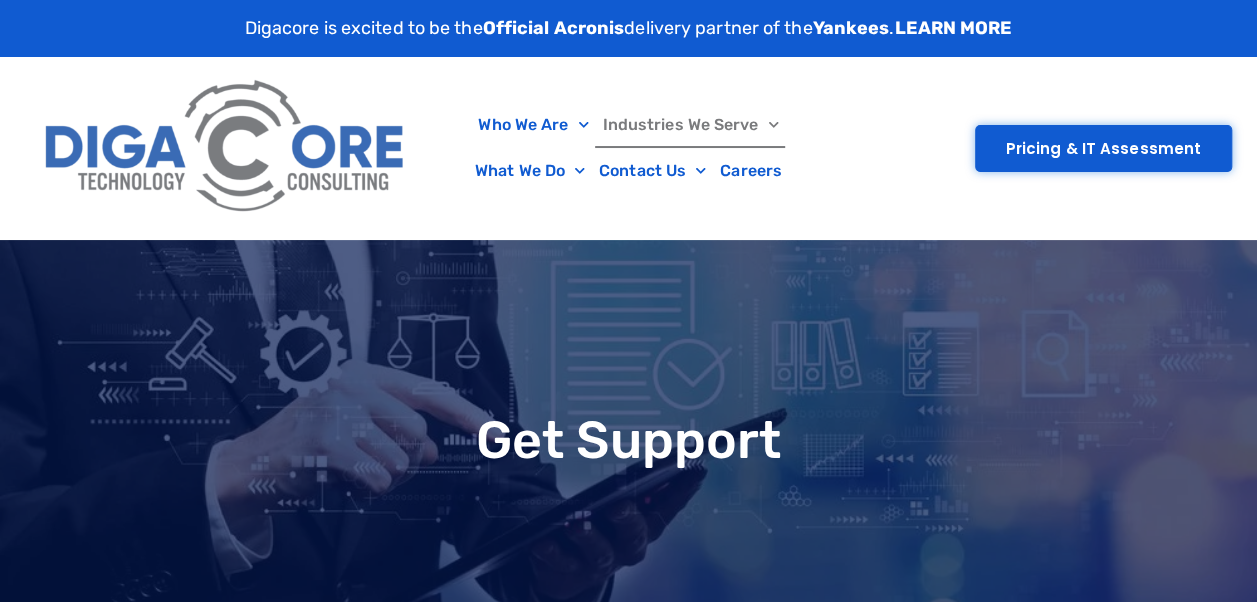 type on "*****" 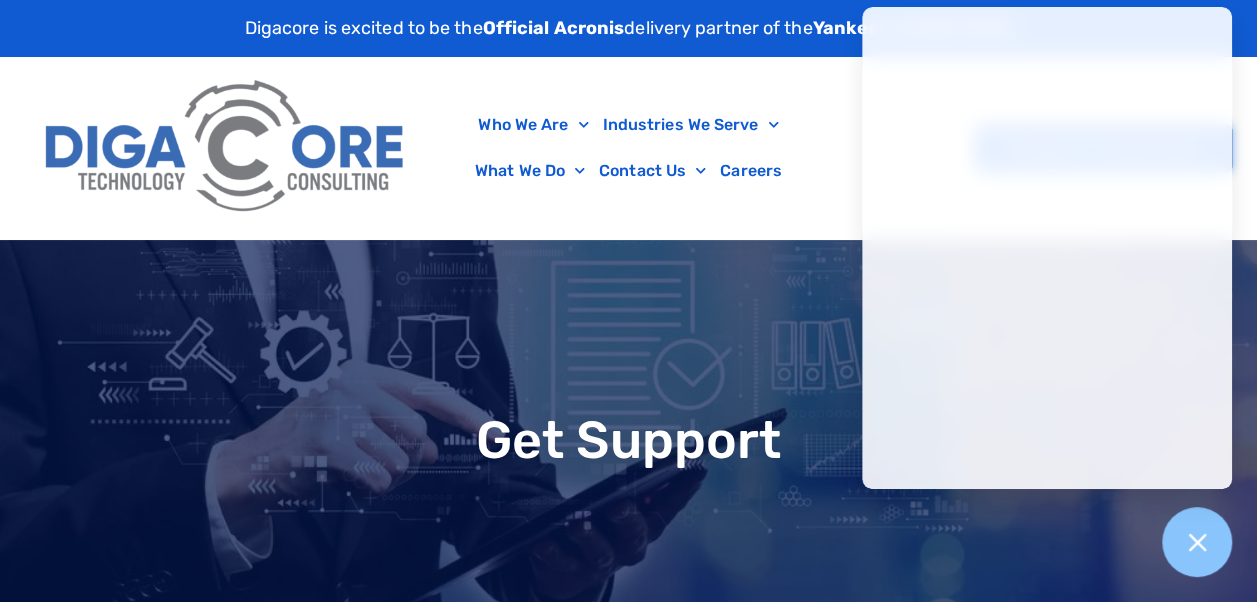 drag, startPoint x: 740, startPoint y: 470, endPoint x: 704, endPoint y: 461, distance: 37.107952 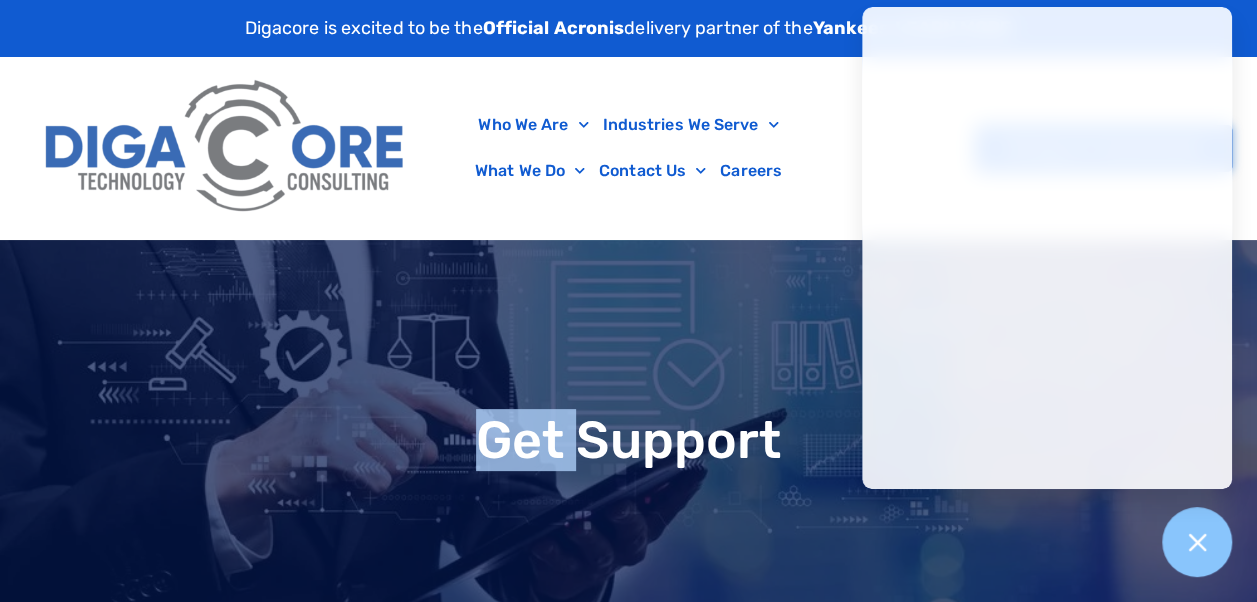 click on "Get Support" at bounding box center [628, 440] 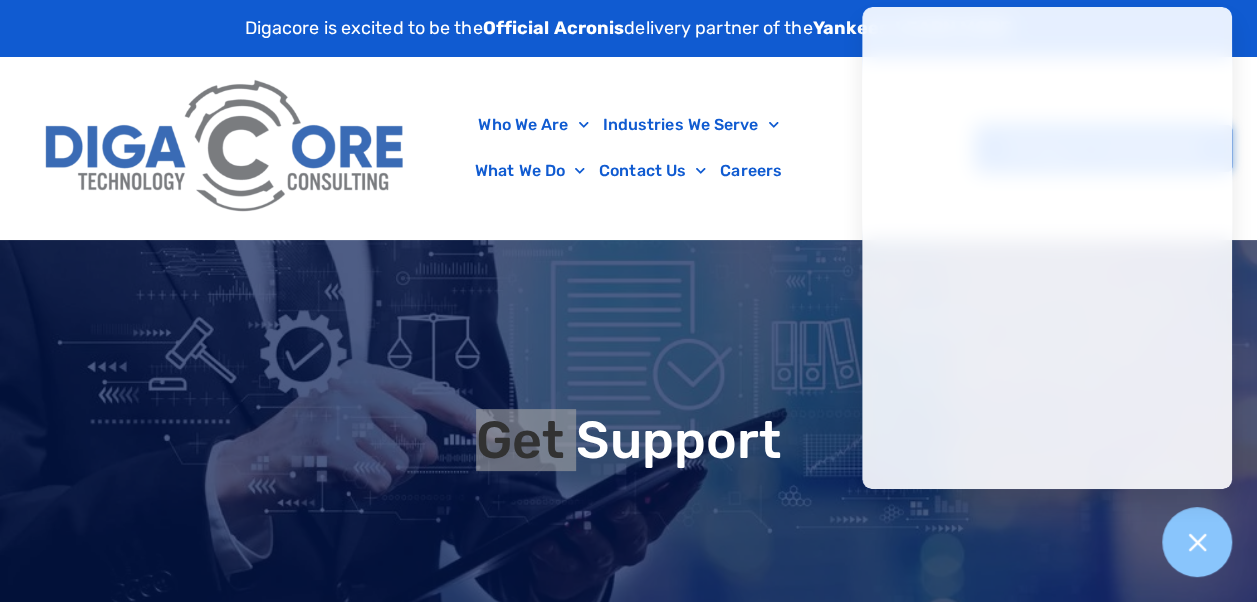type on "*****" 